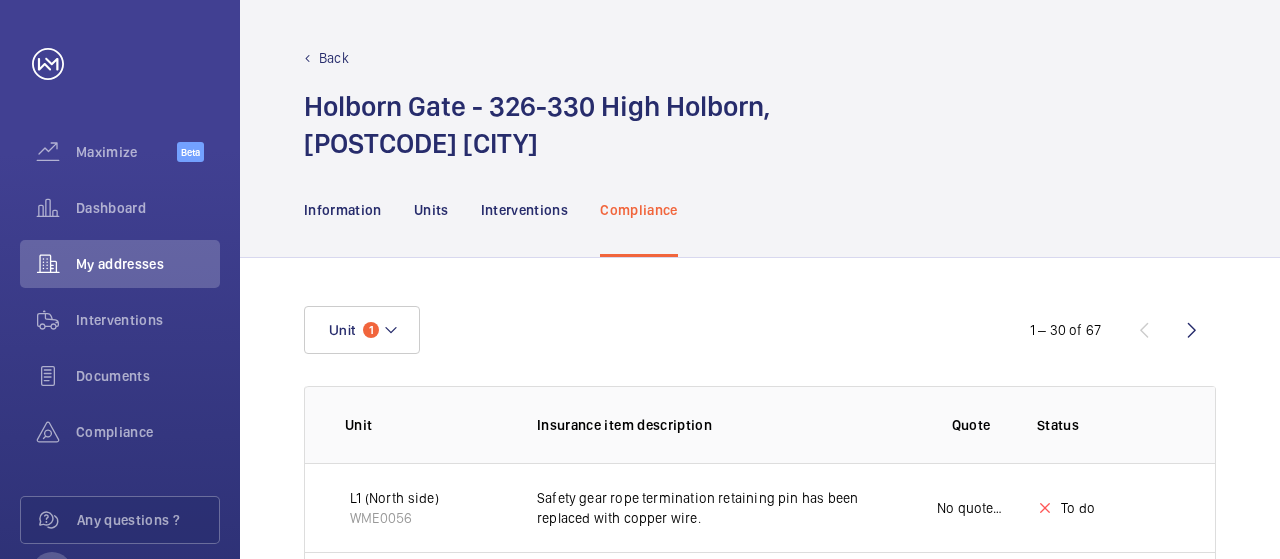 scroll, scrollTop: 0, scrollLeft: 0, axis: both 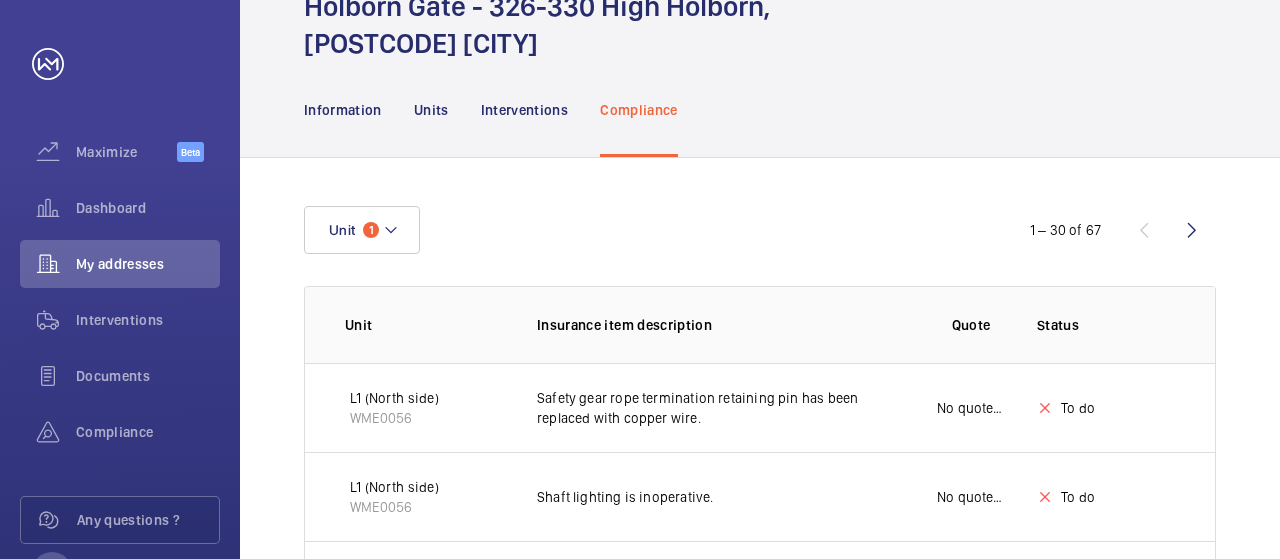 click on "1 – 30 of 67" 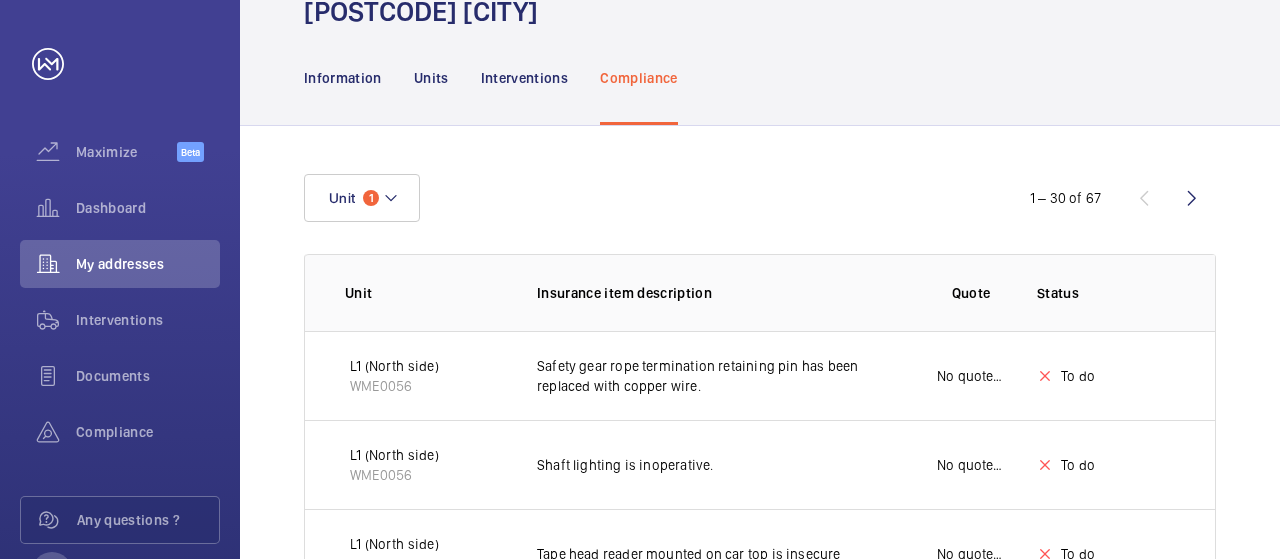 scroll, scrollTop: 112, scrollLeft: 0, axis: vertical 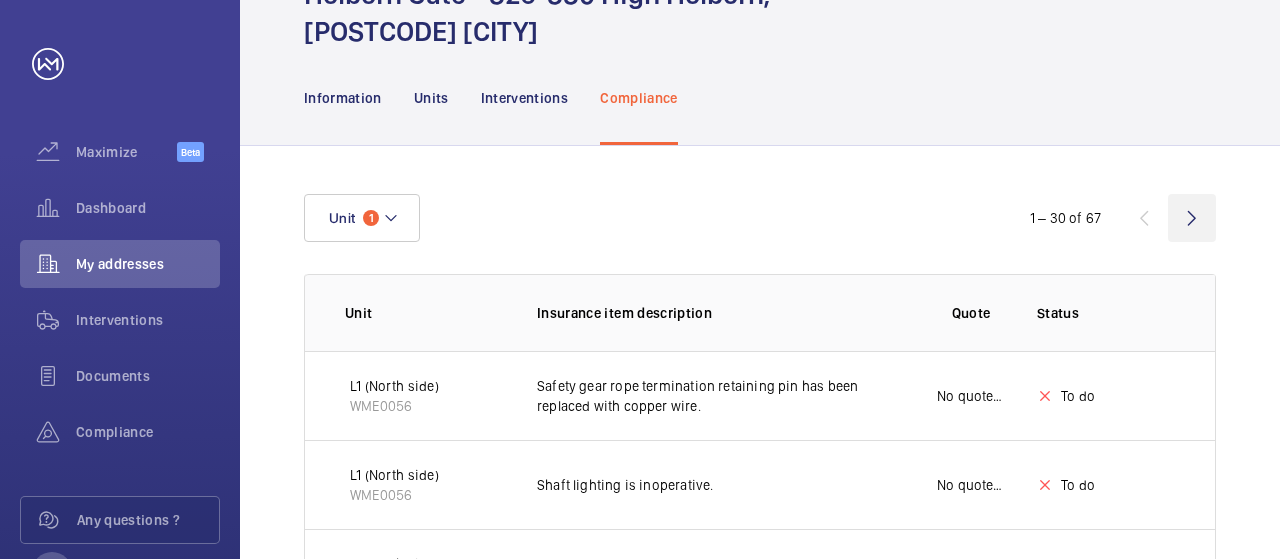 click 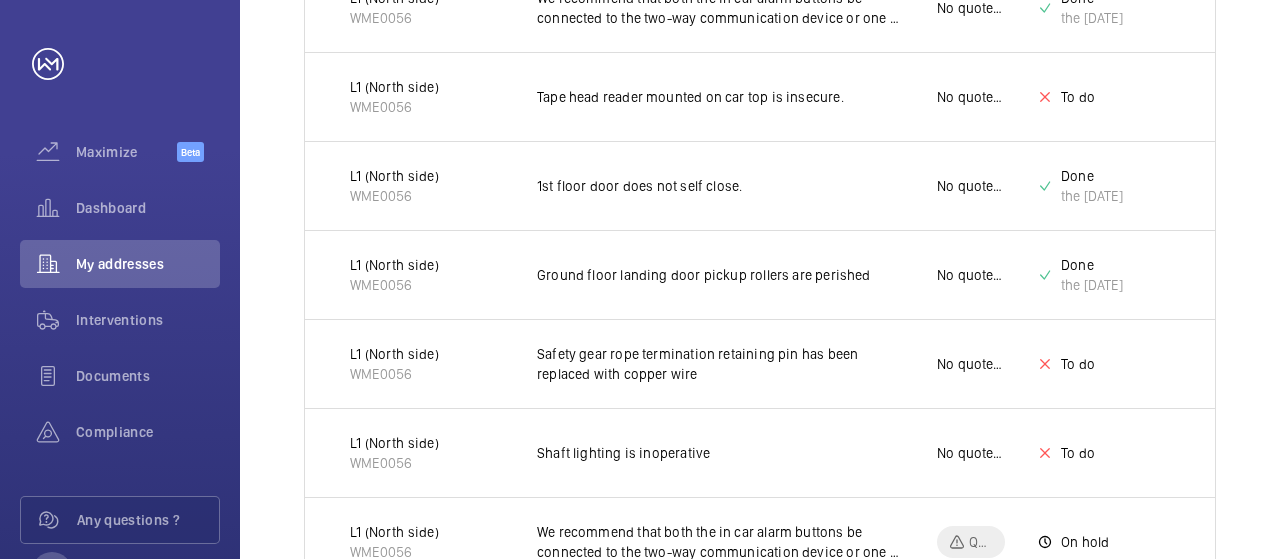 scroll, scrollTop: 700, scrollLeft: 0, axis: vertical 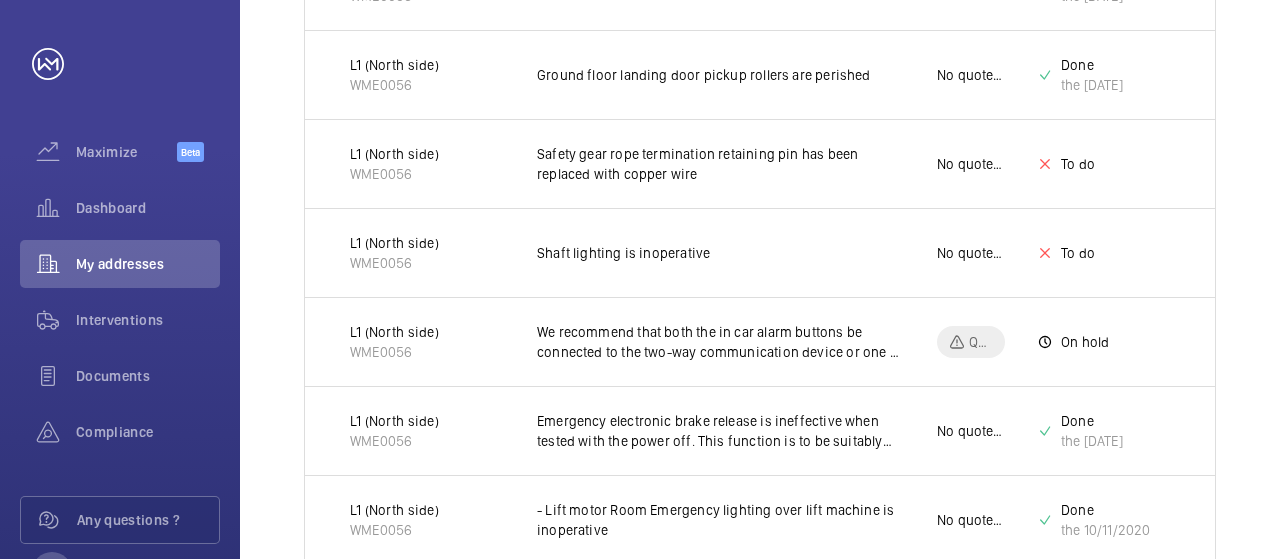 click on "Unit 1  1 – 30 of 67  Unit Insurance item description Quote Status Certificate  L1 (North side)   WME0056  We recommend that both the in car alarm buttons be connected to
the two-way communication device or one be capped off to avoid
confusion.  No quote needed  Done the [DATE]   L1 (North side)   WME0056  Tape head reader mounted on car top is insecure.  No quote needed  To do  L1 (North side)   WME0056  1st floor door does not self close.  No quote needed  Done the [DATE]   L1 (North side)   WME0056  Ground floor landing door pickup rollers are perished  No quote needed  Done the [DATE]   L1 (North side)   WME0056  Safety gear rope termination retaining pin has been replaced with
copper wire  No quote needed  To do  L1 (North side)   WME0056  Shaft lighting is inoperative  No quote needed  To do  L1 (North side)   WME0056  We recommend that both the in car alarm buttons be connected to
the two-way communication device or one be capped off to avoid
confusion Quote pending On hold  WME0056  Done" 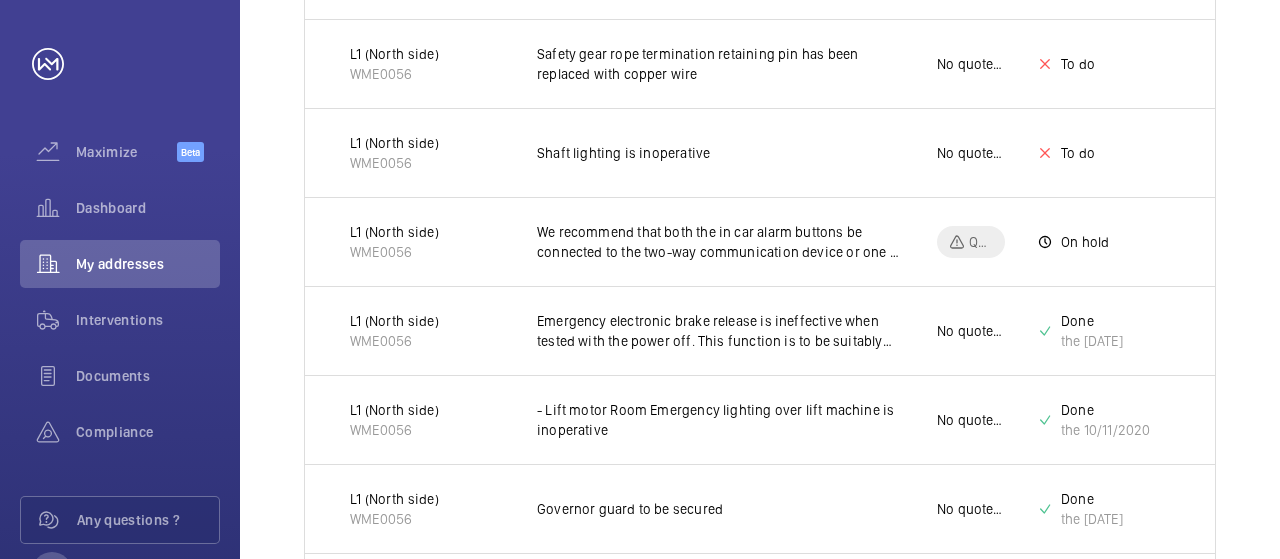 click on "Unit 1  1 – 30 of 67  Unit Insurance item description Quote Status Certificate  L1 (North side)   WME0056  We recommend that both the in car alarm buttons be connected to
the two-way communication device or one be capped off to avoid
confusion.  No quote needed  Done the [DATE]   L1 (North side)   WME0056  Tape head reader mounted on car top is insecure.  No quote needed  To do  L1 (North side)   WME0056  1st floor door does not self close.  No quote needed  Done the [DATE]   L1 (North side)   WME0056  Ground floor landing door pickup rollers are perished  No quote needed  Done the [DATE]   L1 (North side)   WME0056  Safety gear rope termination retaining pin has been replaced with
copper wire  No quote needed  To do  L1 (North side)   WME0056  Shaft lighting is inoperative  No quote needed  To do  L1 (North side)   WME0056  We recommend that both the in car alarm buttons be connected to
the two-way communication device or one be capped off to avoid
confusion Quote pending On hold  WME0056  Done" 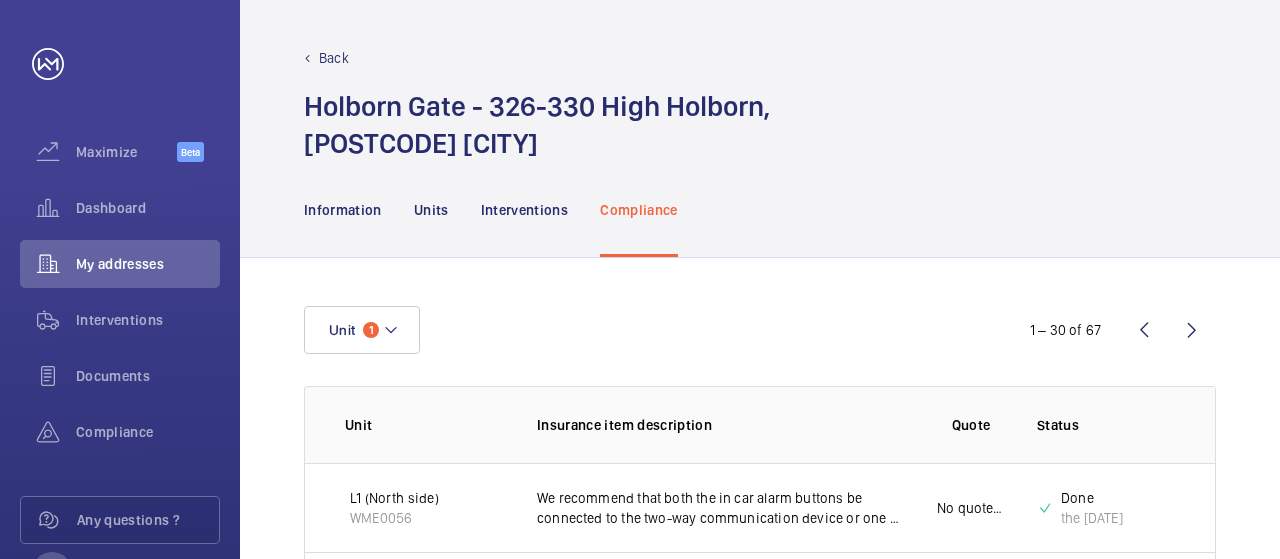 scroll, scrollTop: 200, scrollLeft: 0, axis: vertical 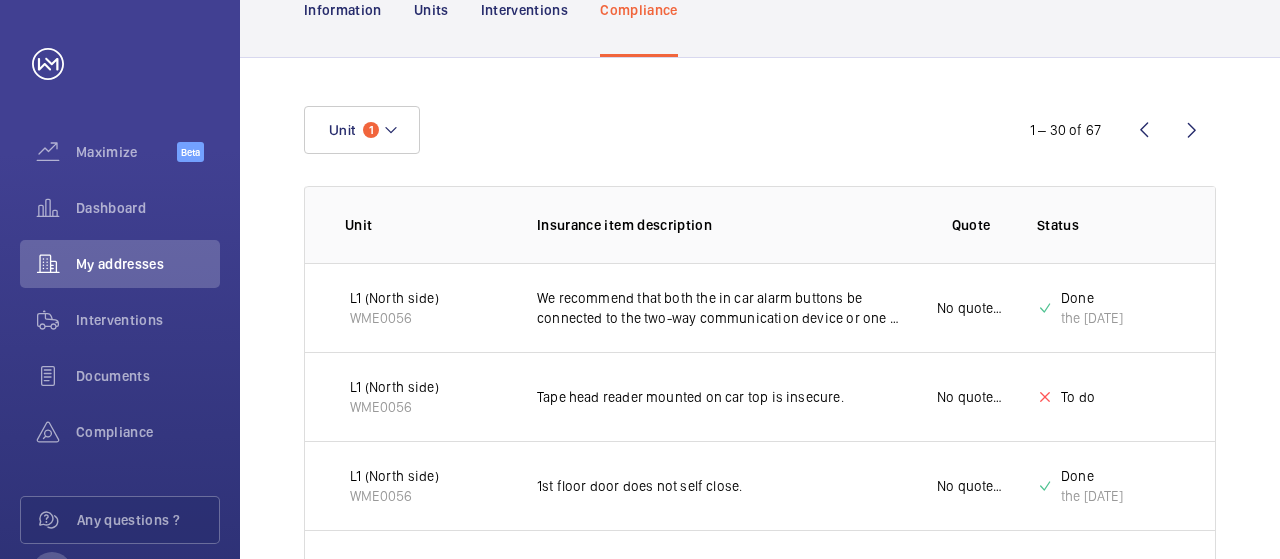 click 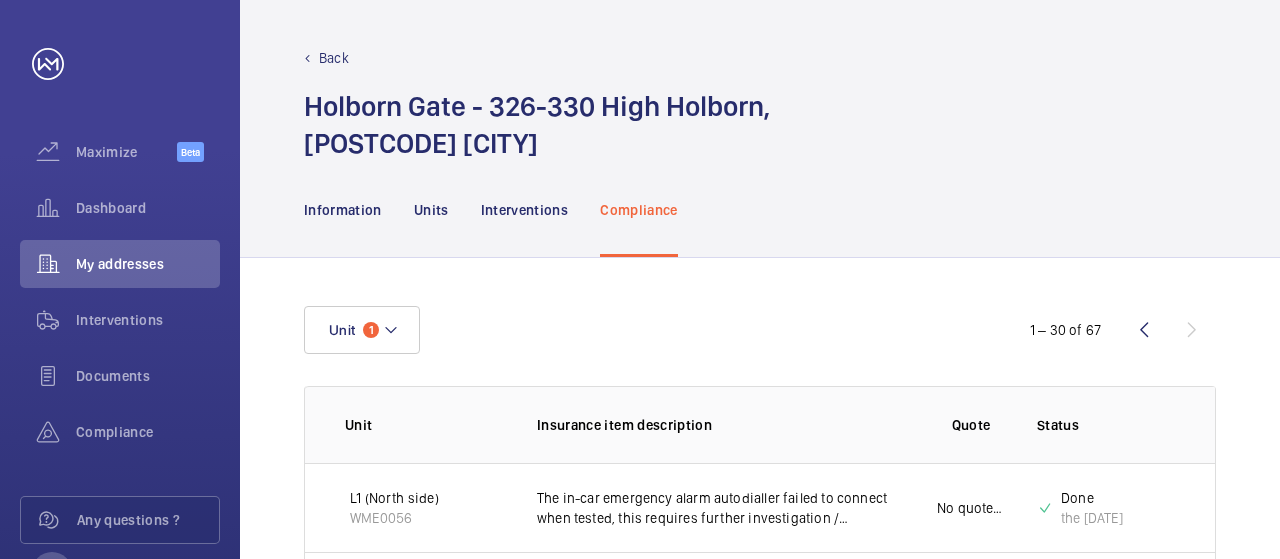 scroll, scrollTop: 0, scrollLeft: 0, axis: both 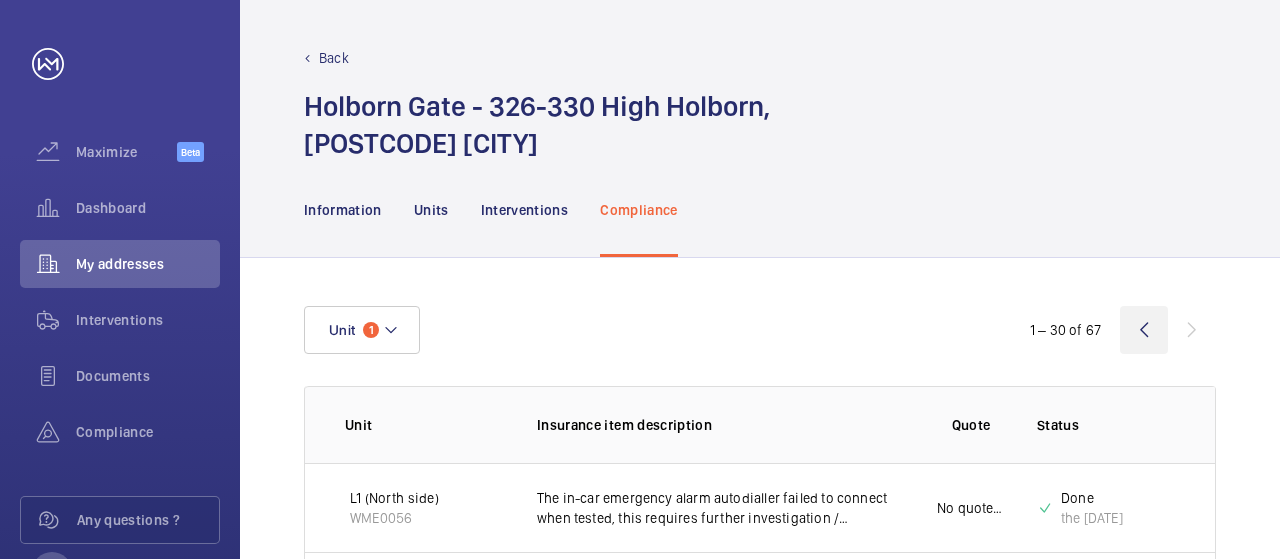 click 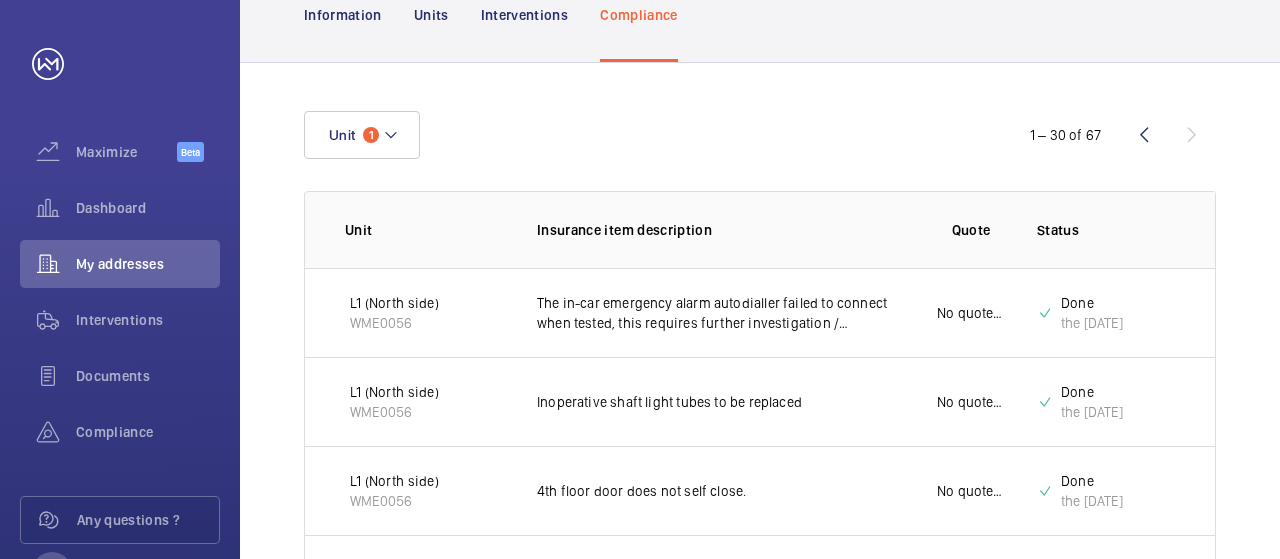scroll, scrollTop: 200, scrollLeft: 0, axis: vertical 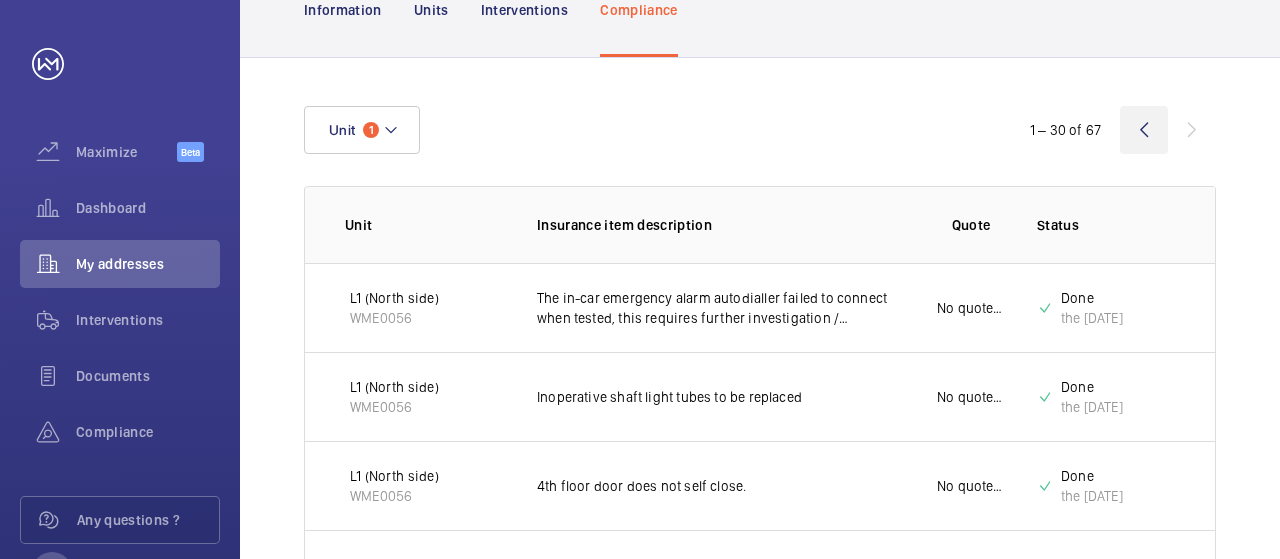 click 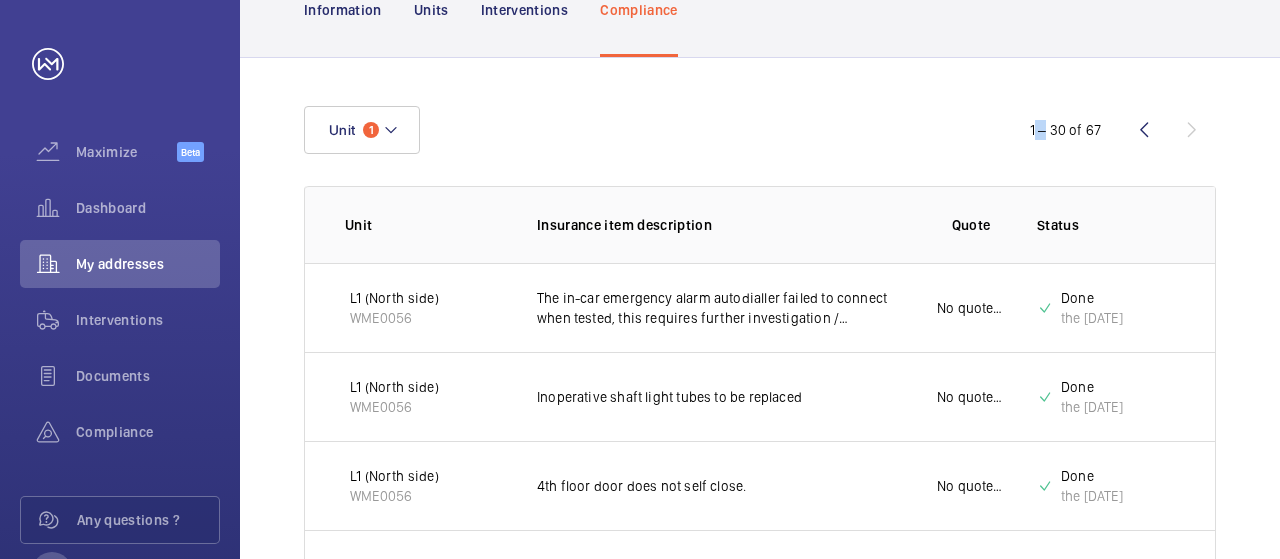 drag, startPoint x: 1144, startPoint y: 132, endPoint x: 709, endPoint y: 49, distance: 442.8476 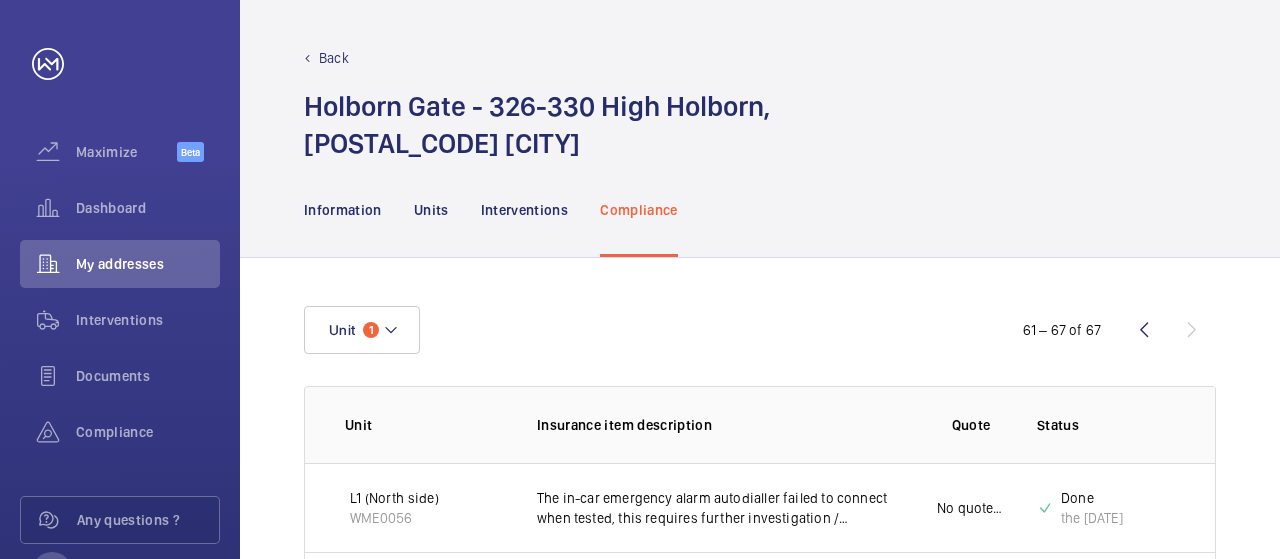 scroll, scrollTop: 0, scrollLeft: 0, axis: both 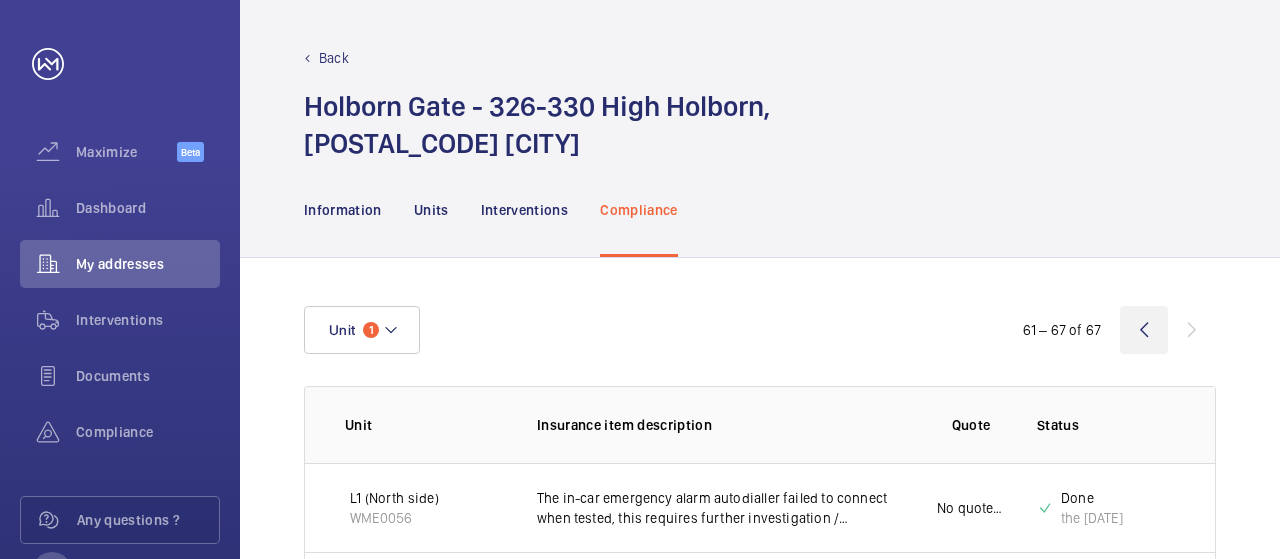 click 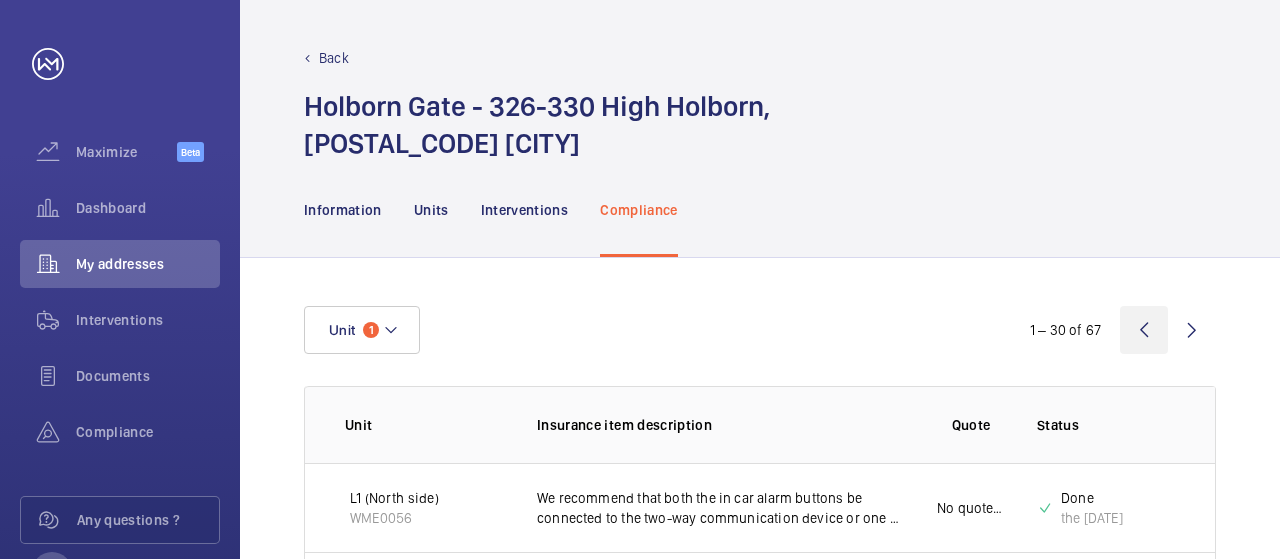 click 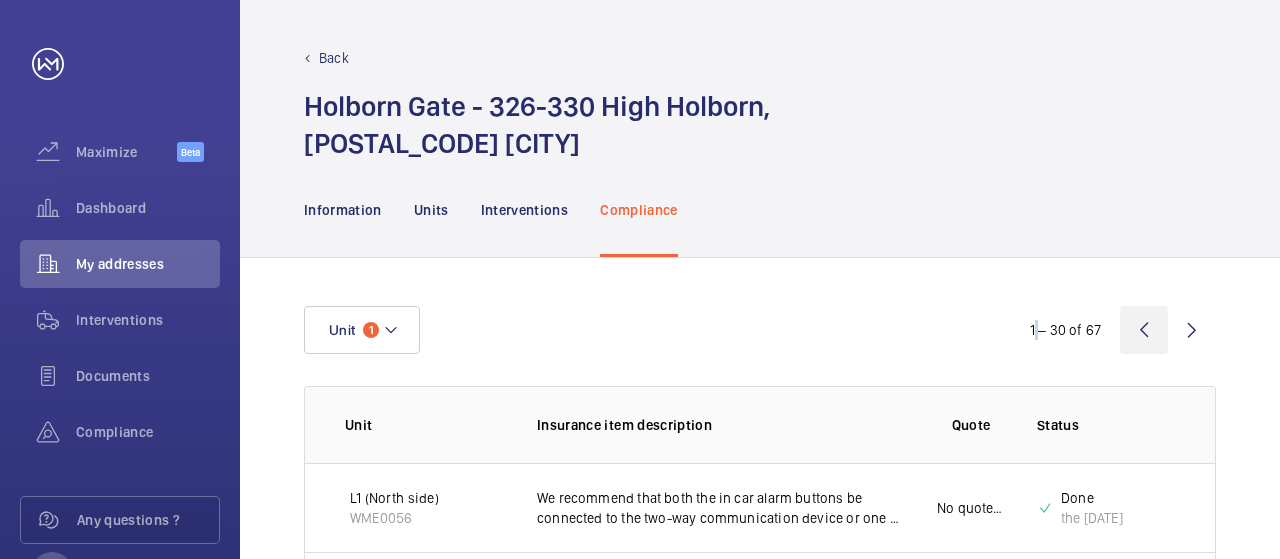 click 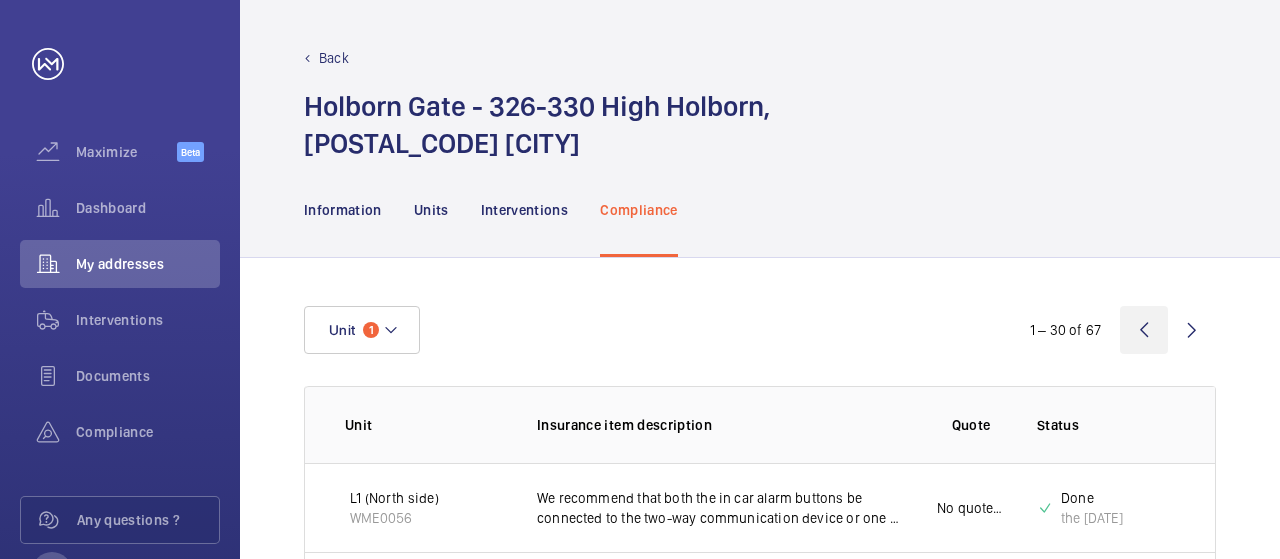 click 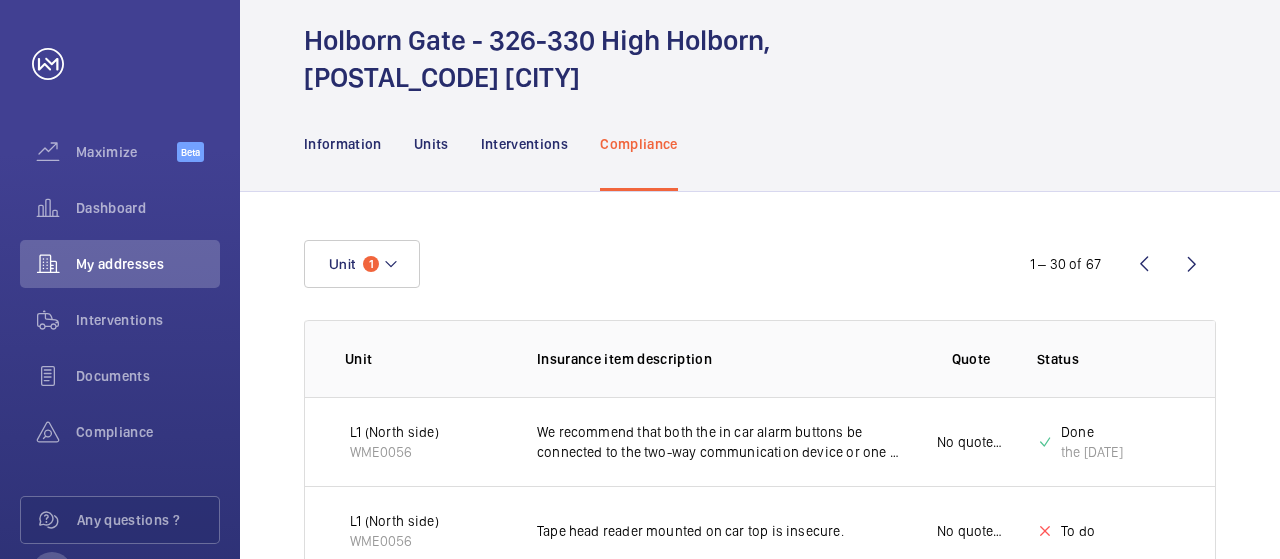 scroll, scrollTop: 0, scrollLeft: 0, axis: both 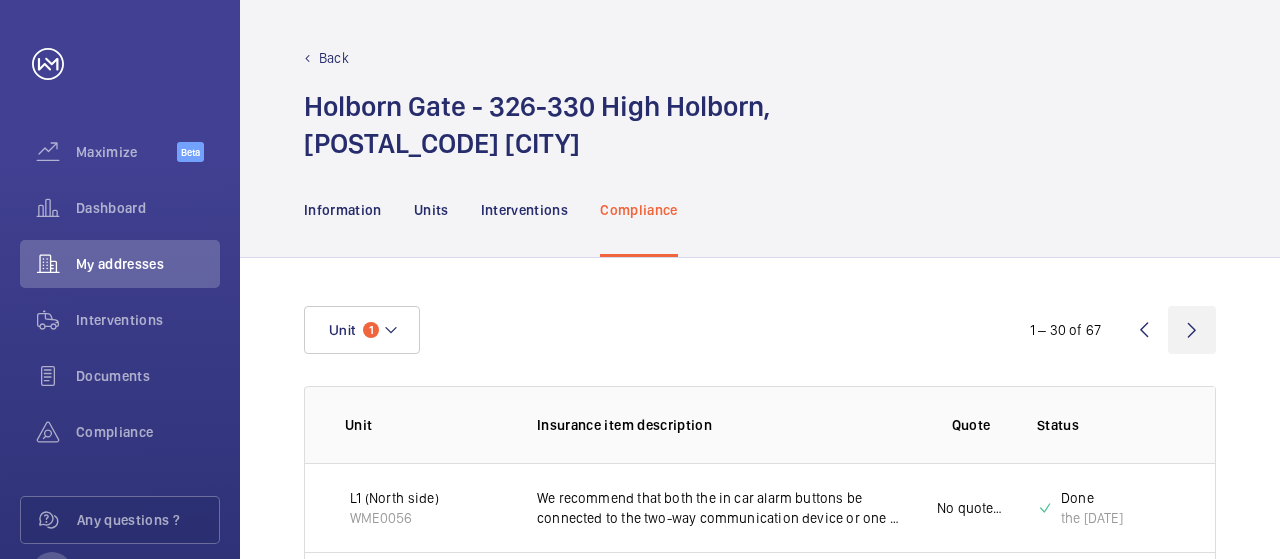 click 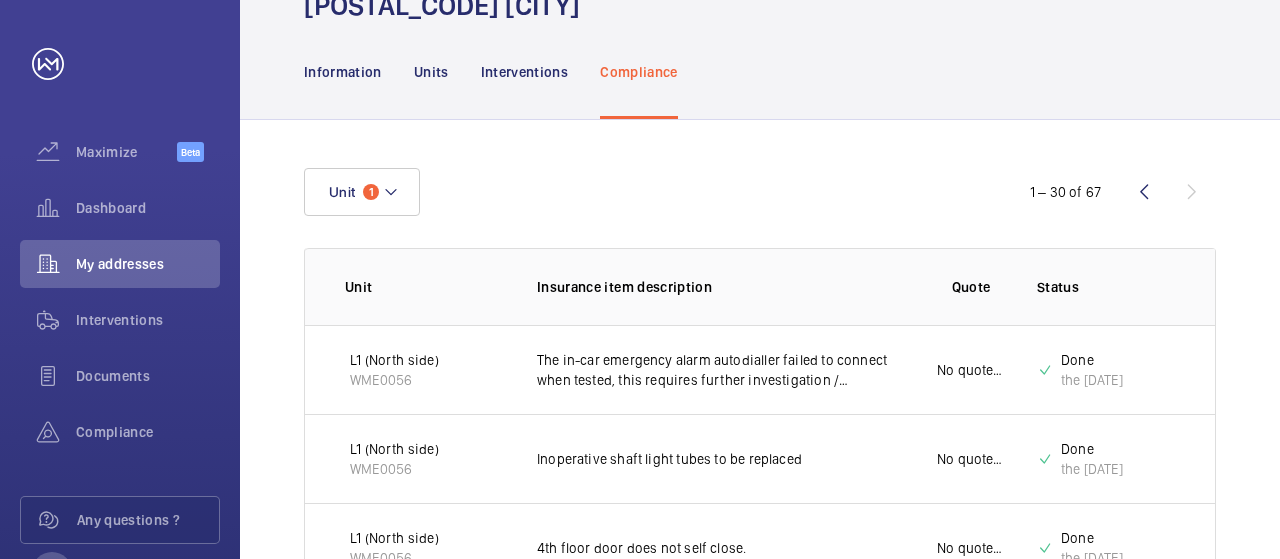 scroll, scrollTop: 0, scrollLeft: 0, axis: both 